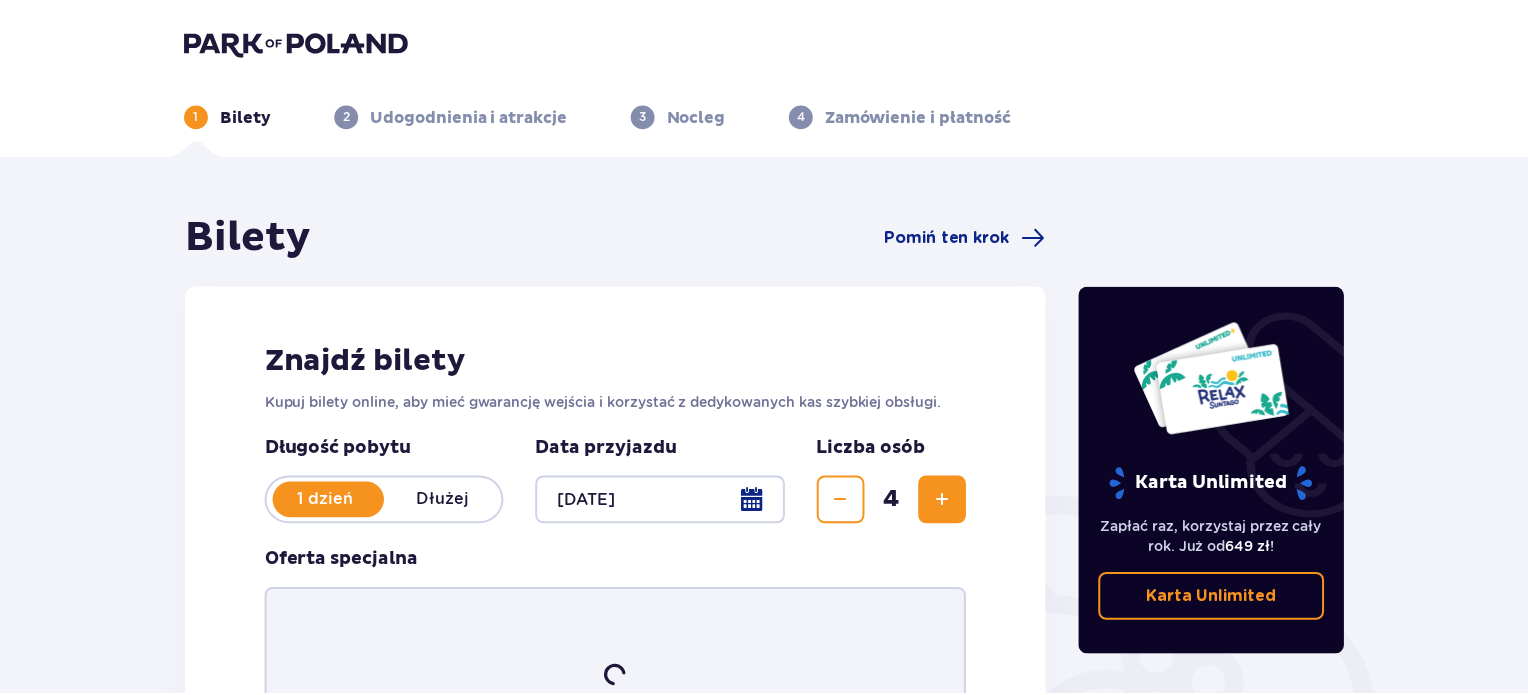 scroll, scrollTop: 0, scrollLeft: 0, axis: both 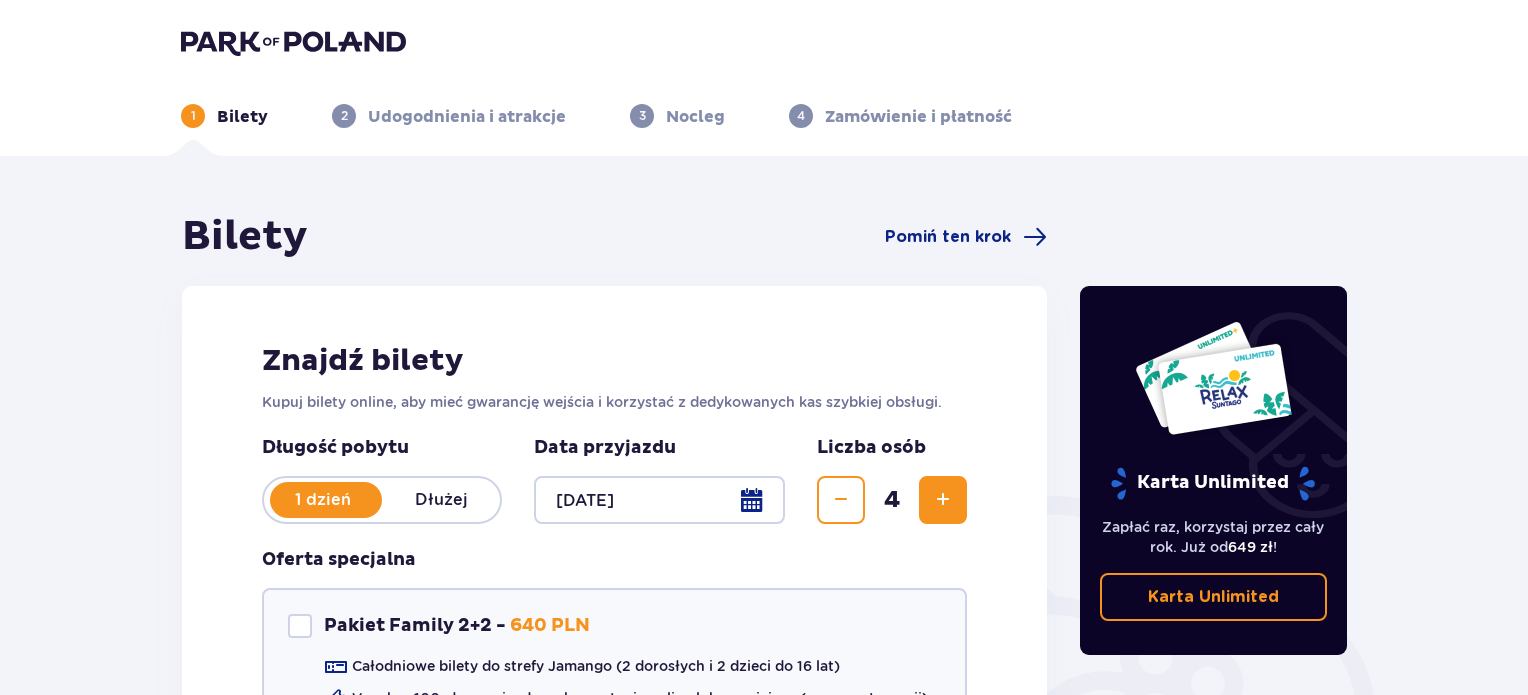 click on "Bilety Pomiń ten krok Znajdź bilety Kupuj bilety online, aby mieć gwarancję wejścia i korzystać z dedykowanych kas szybkiej obsługi. Długość pobytu 1 dzień Dłużej Data przyjazdu 11.08.25 Liczba osób 4 Oferta specjalna Pakiet Family 2+2    -  640 PLN Całodniowe bilety do strefy Jamango (2 dorosłych i 2 dzieci do 16 lat) Voucher 100 zł w cenie: do wykorzystania online lub na miejscu (np. w restauracji) Zasady oferty Kontynuuj bez pakietu Karta Unlimited Zapłać raz, korzystaj przez cały rok. Już od  649 zł ! Karta Unlimited" at bounding box center [764, 593] 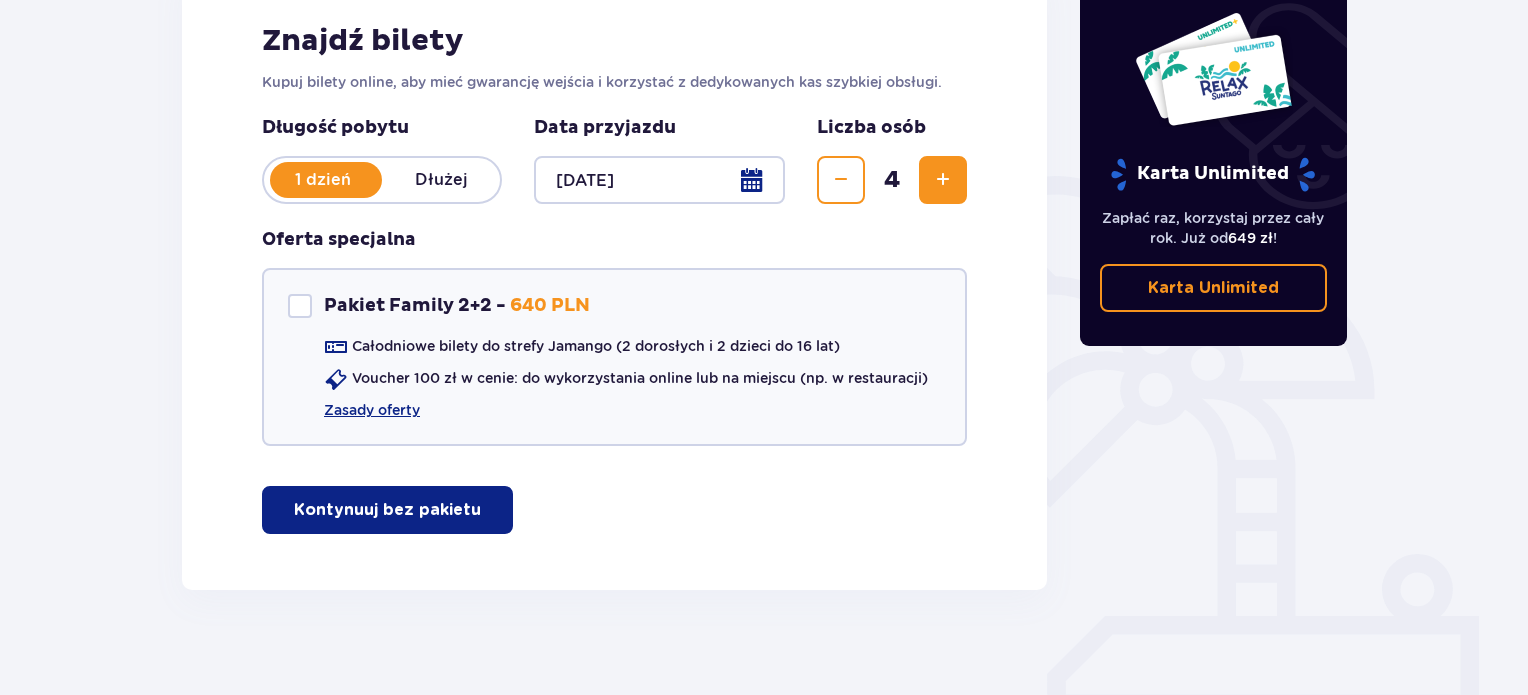 scroll, scrollTop: 334, scrollLeft: 0, axis: vertical 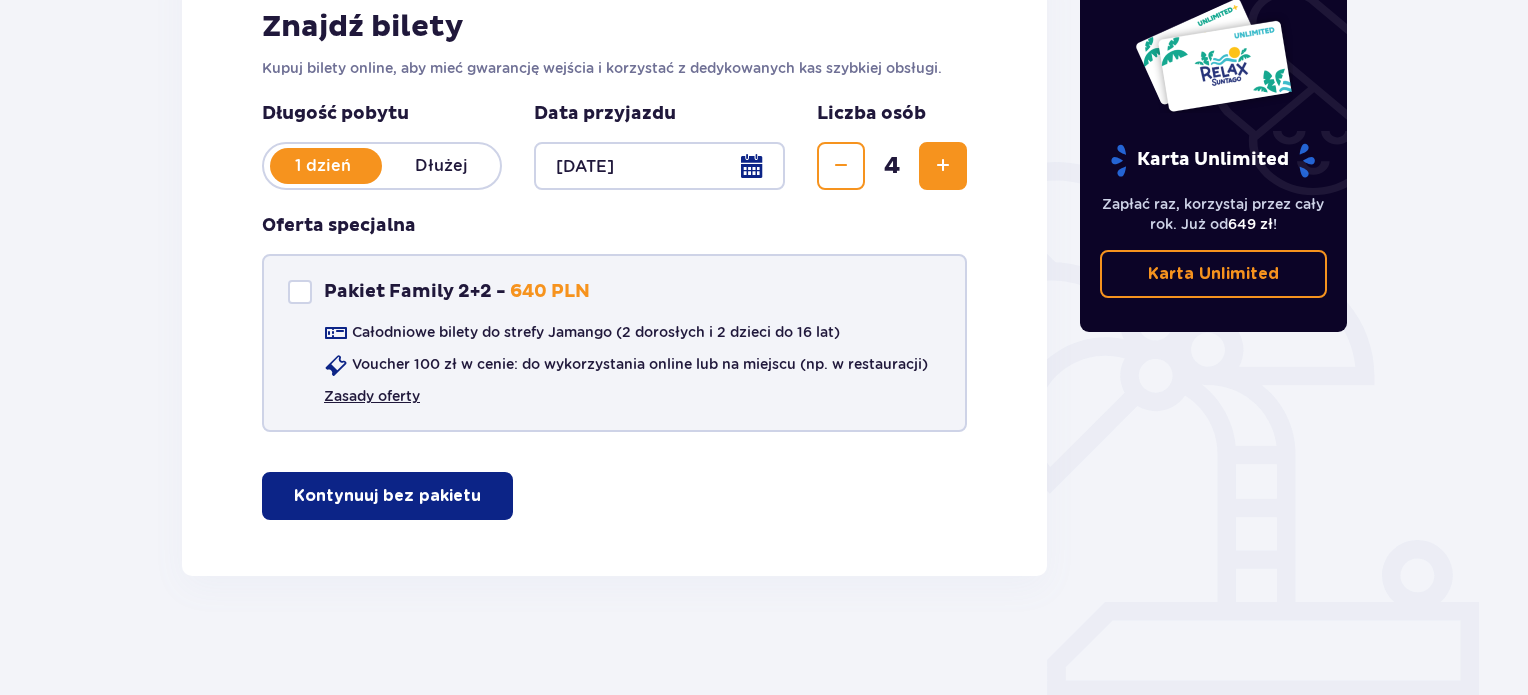 click on "Zasady oferty" at bounding box center (372, 396) 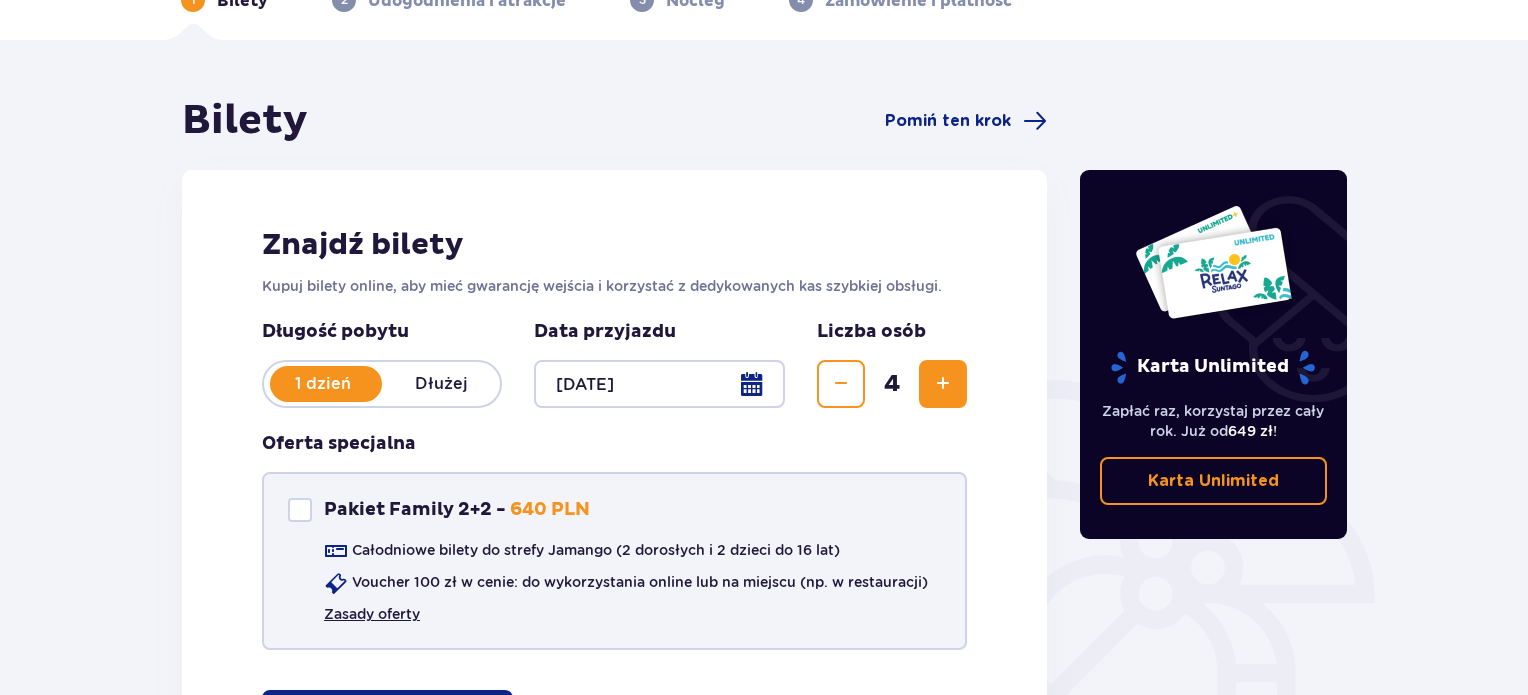 scroll, scrollTop: 0, scrollLeft: 0, axis: both 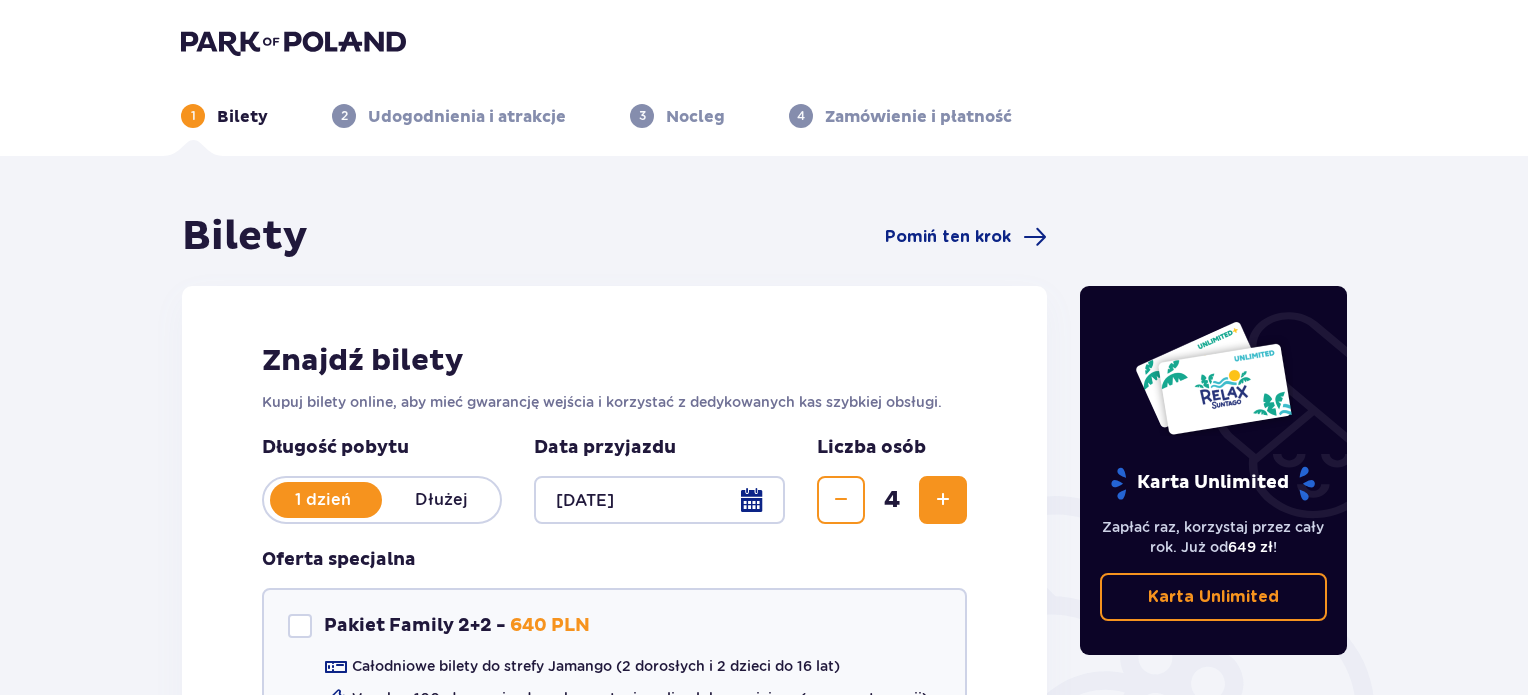 click at bounding box center (293, 42) 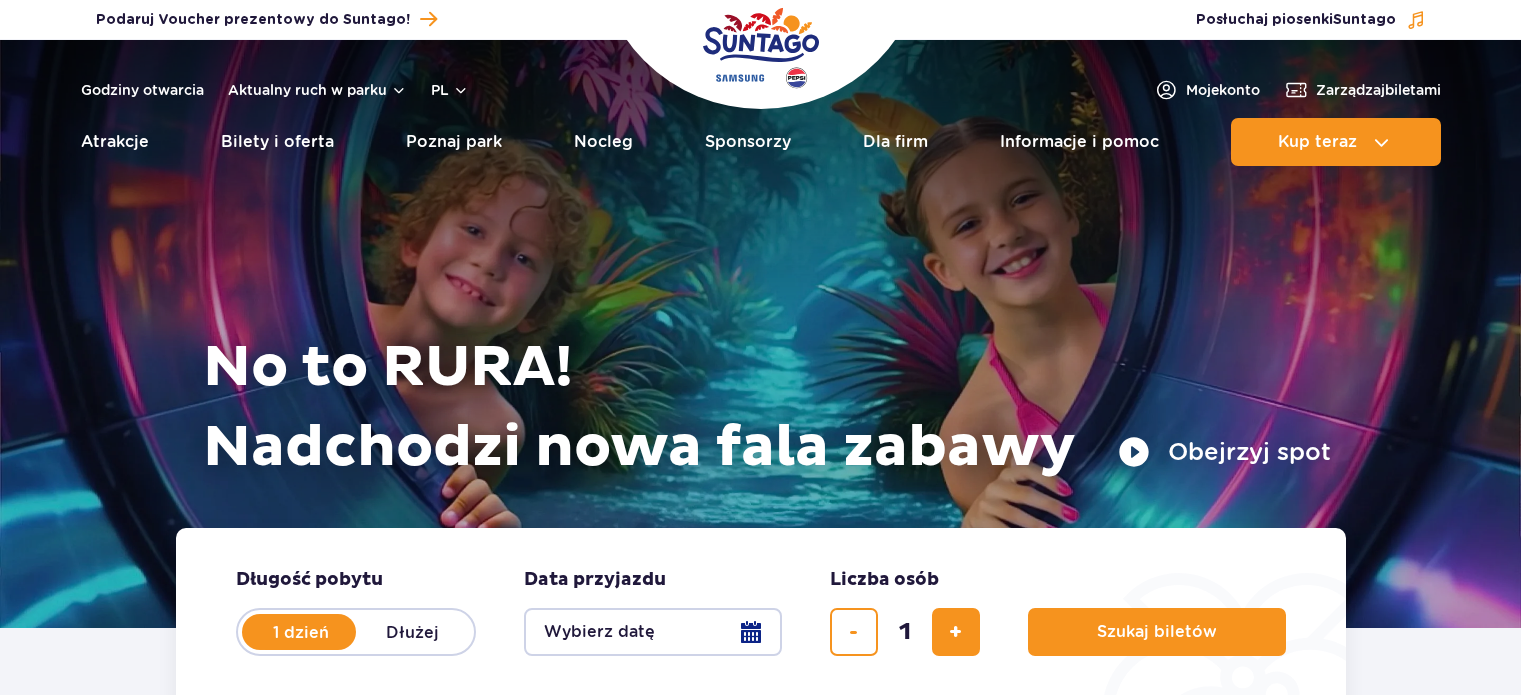 scroll, scrollTop: 0, scrollLeft: 0, axis: both 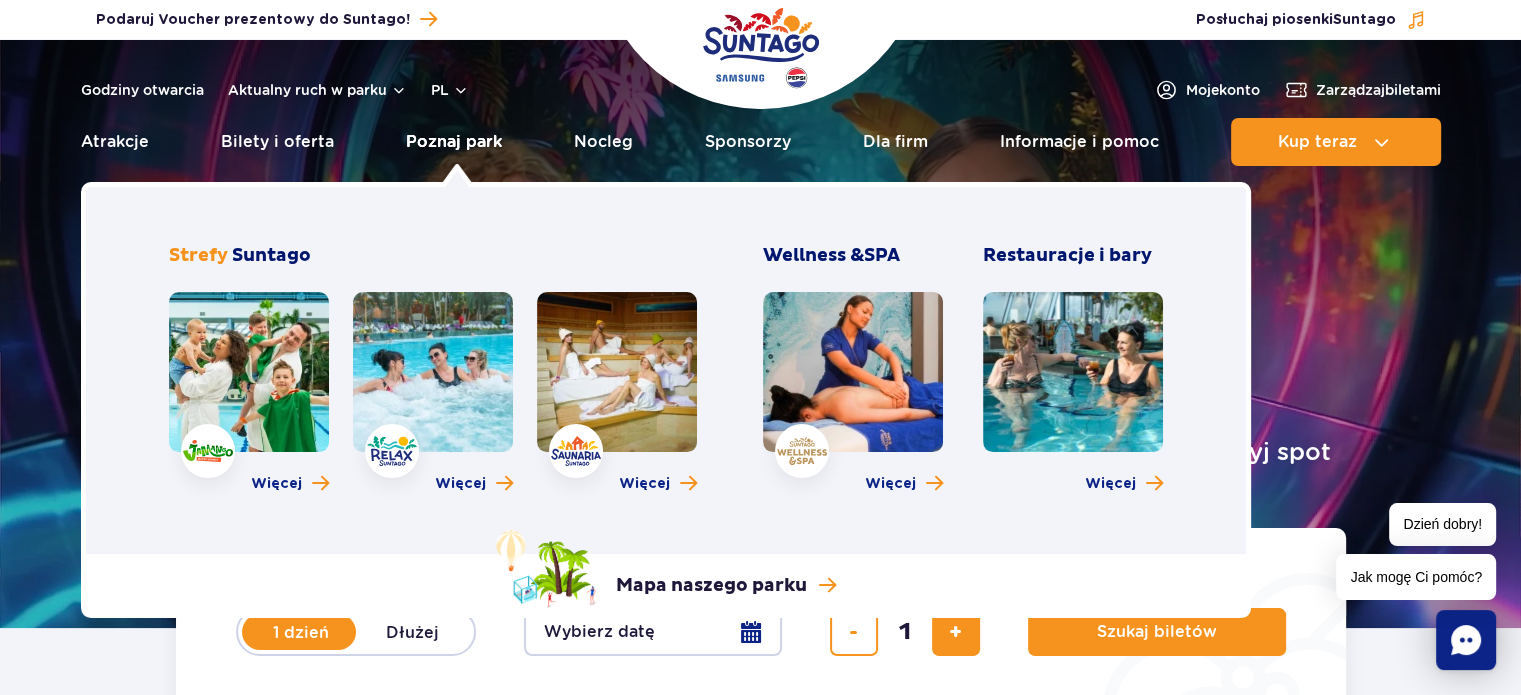 click on "Poznaj park" at bounding box center (454, 142) 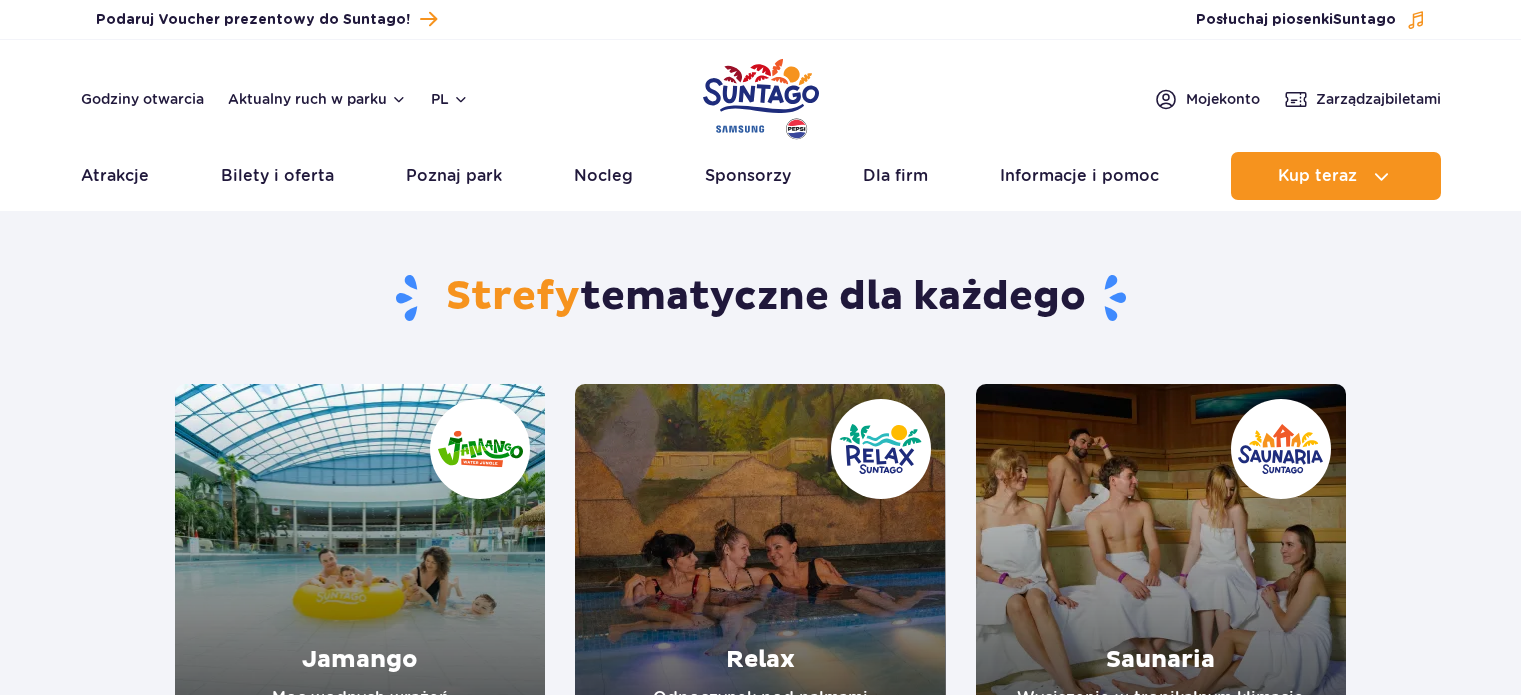 scroll, scrollTop: 0, scrollLeft: 0, axis: both 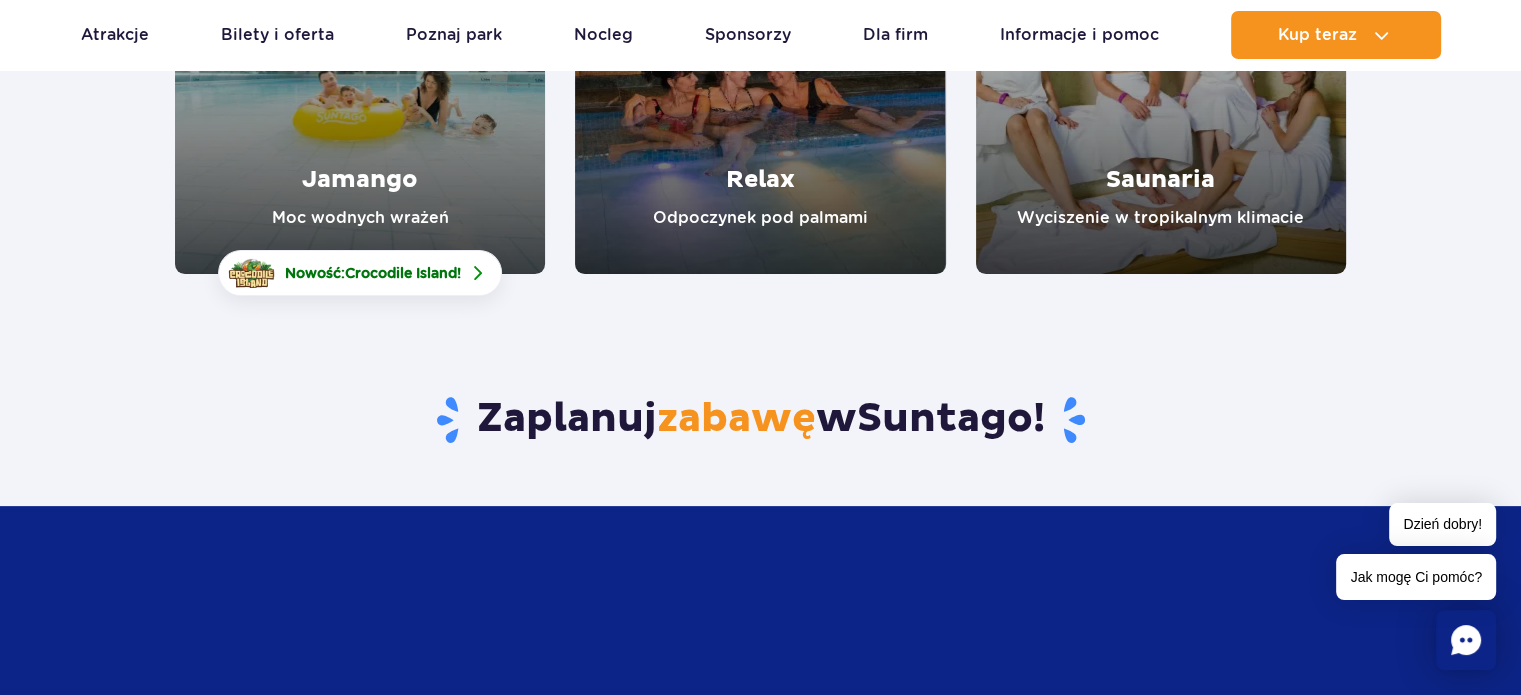 click at bounding box center (360, 89) 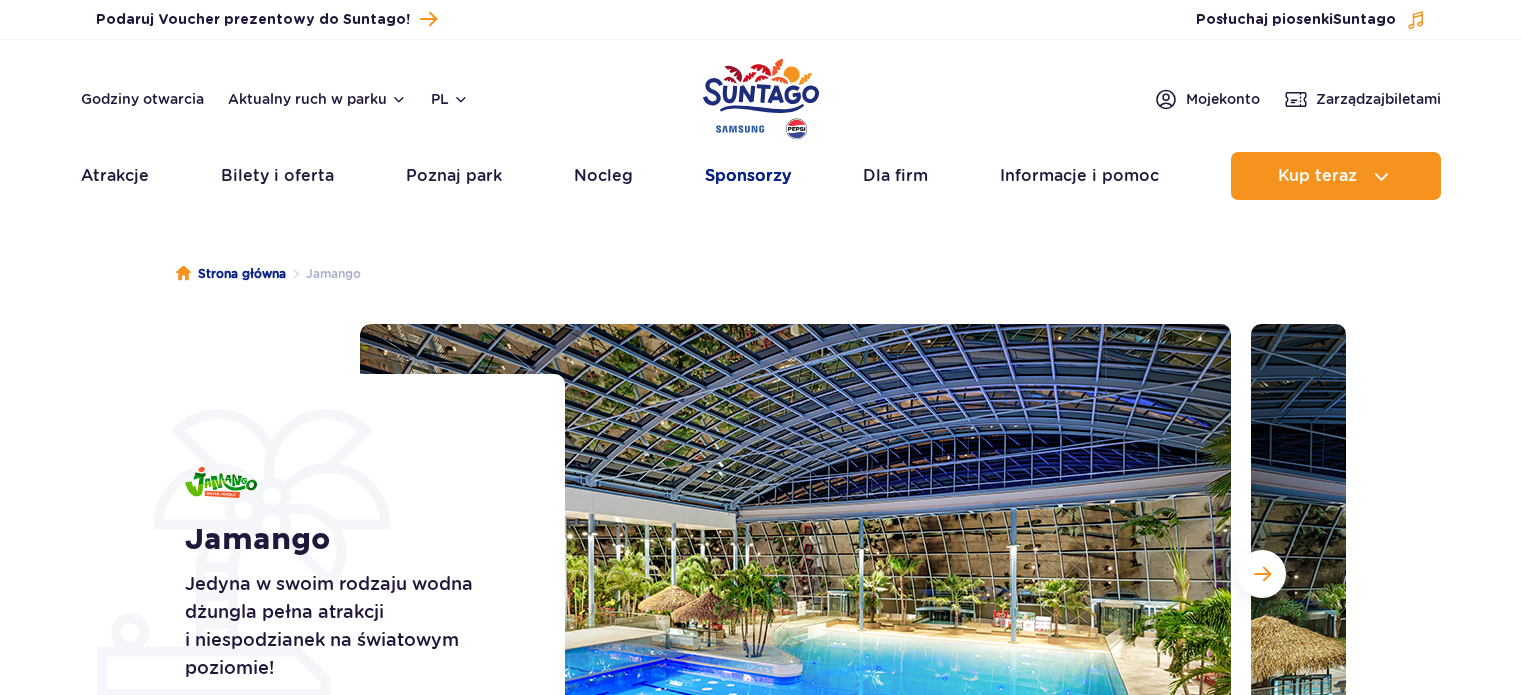 scroll, scrollTop: 0, scrollLeft: 0, axis: both 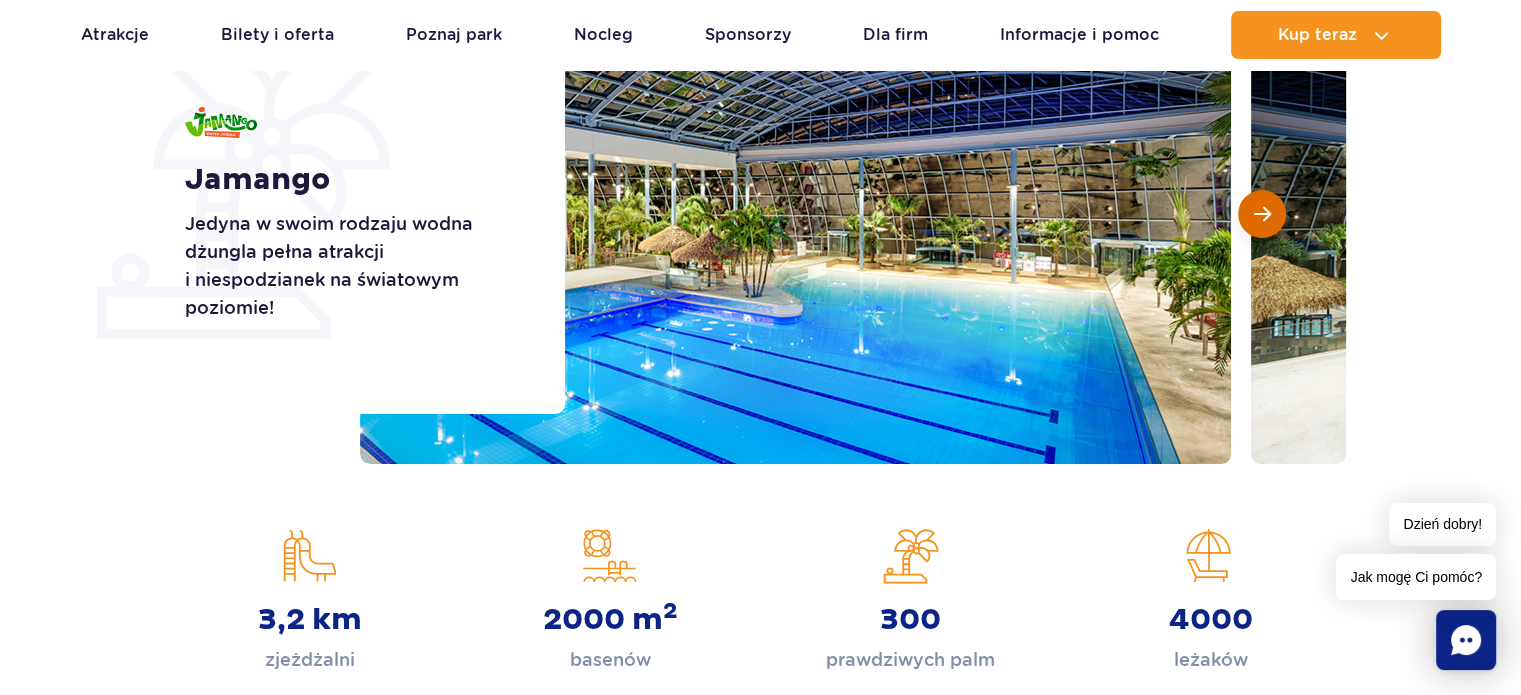 click at bounding box center (1262, 214) 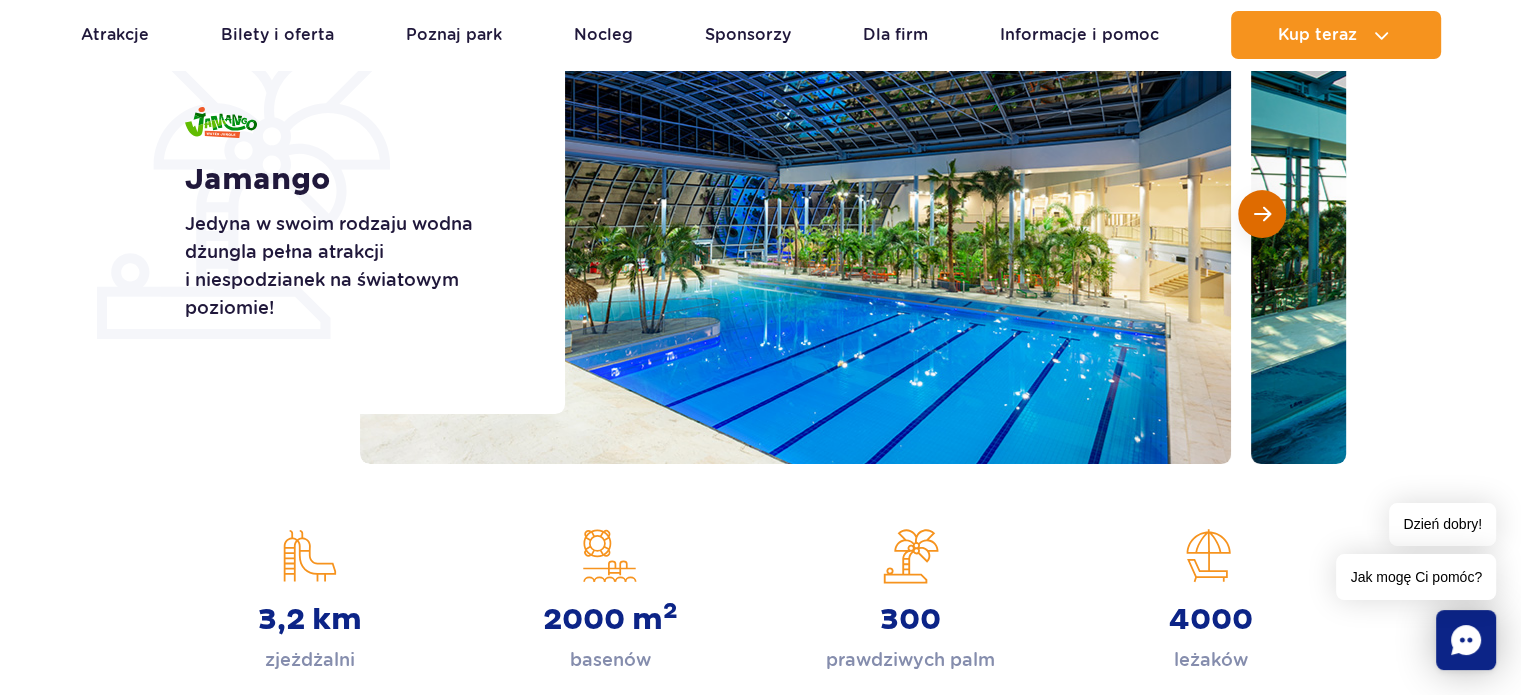 click at bounding box center [1262, 214] 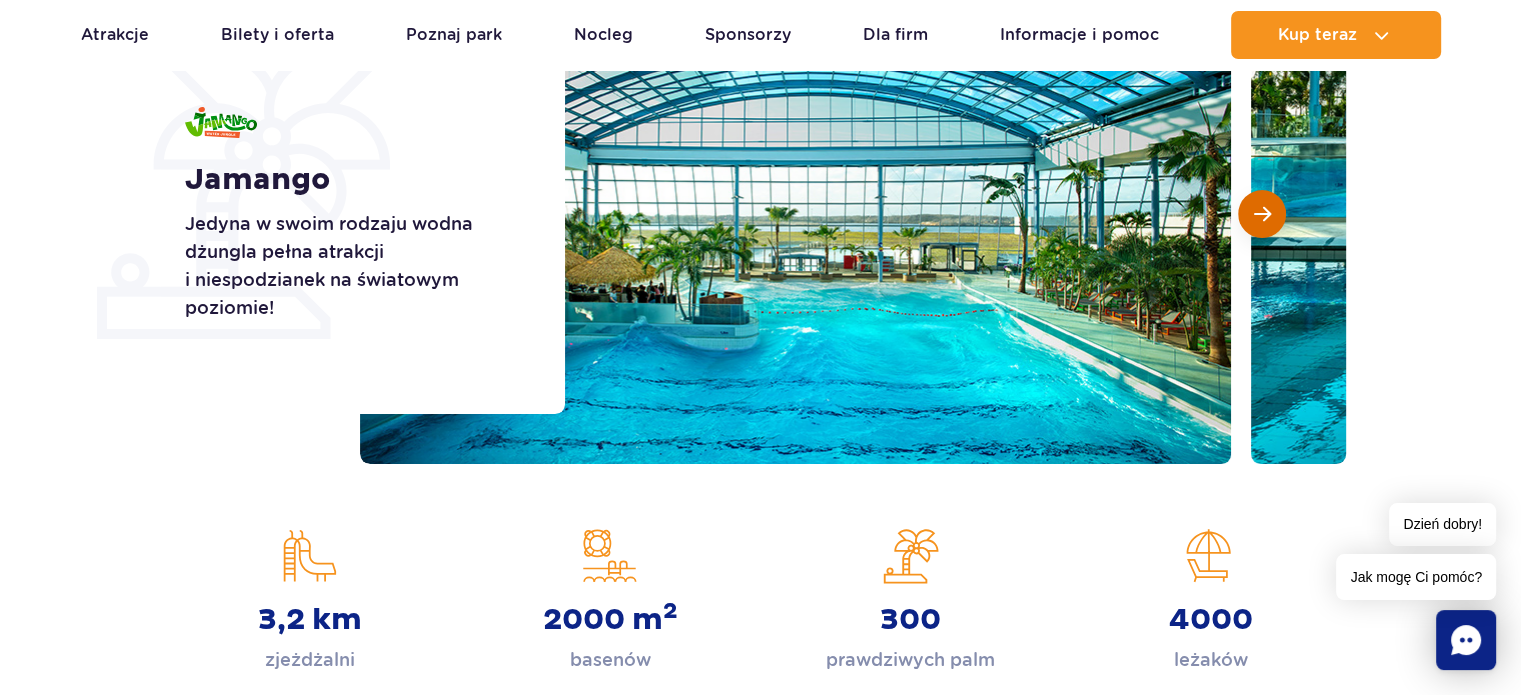 click at bounding box center [1262, 214] 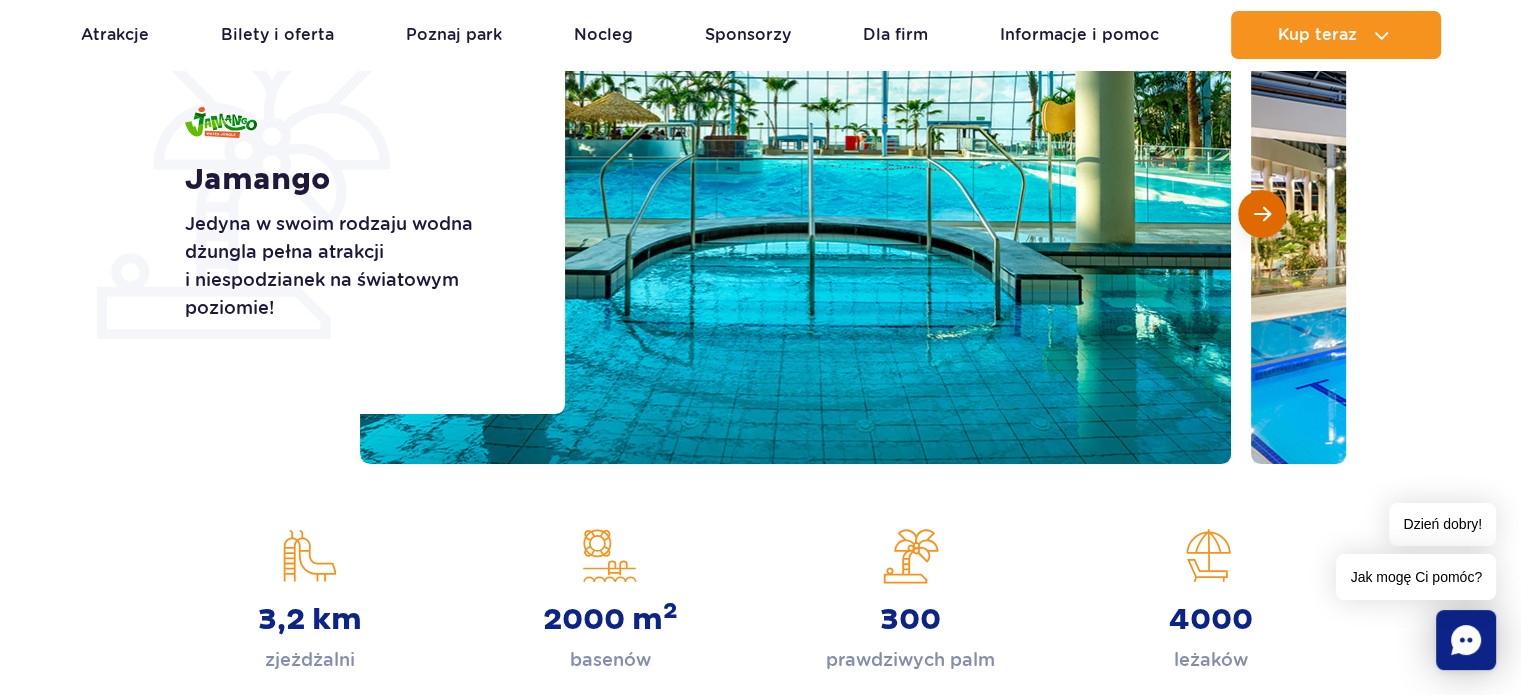 click at bounding box center [1262, 214] 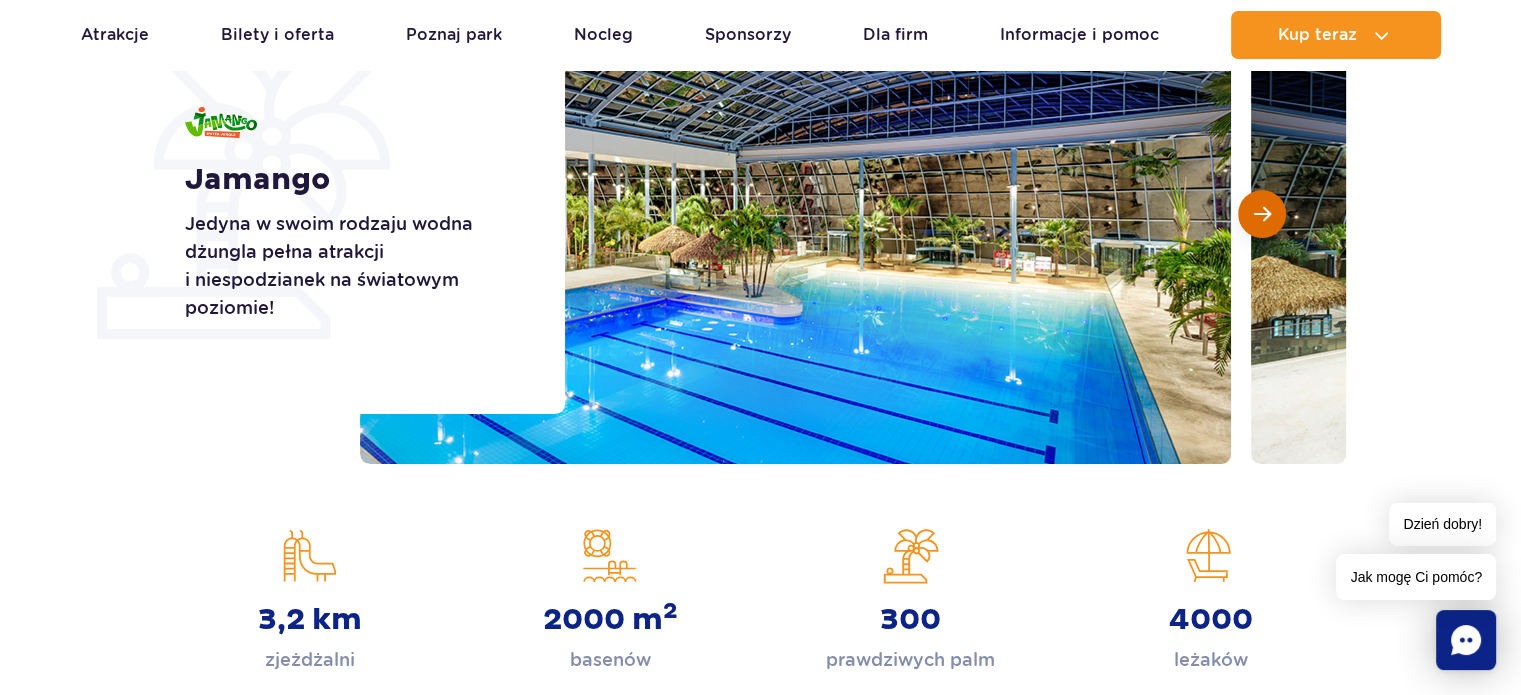 click at bounding box center [1262, 214] 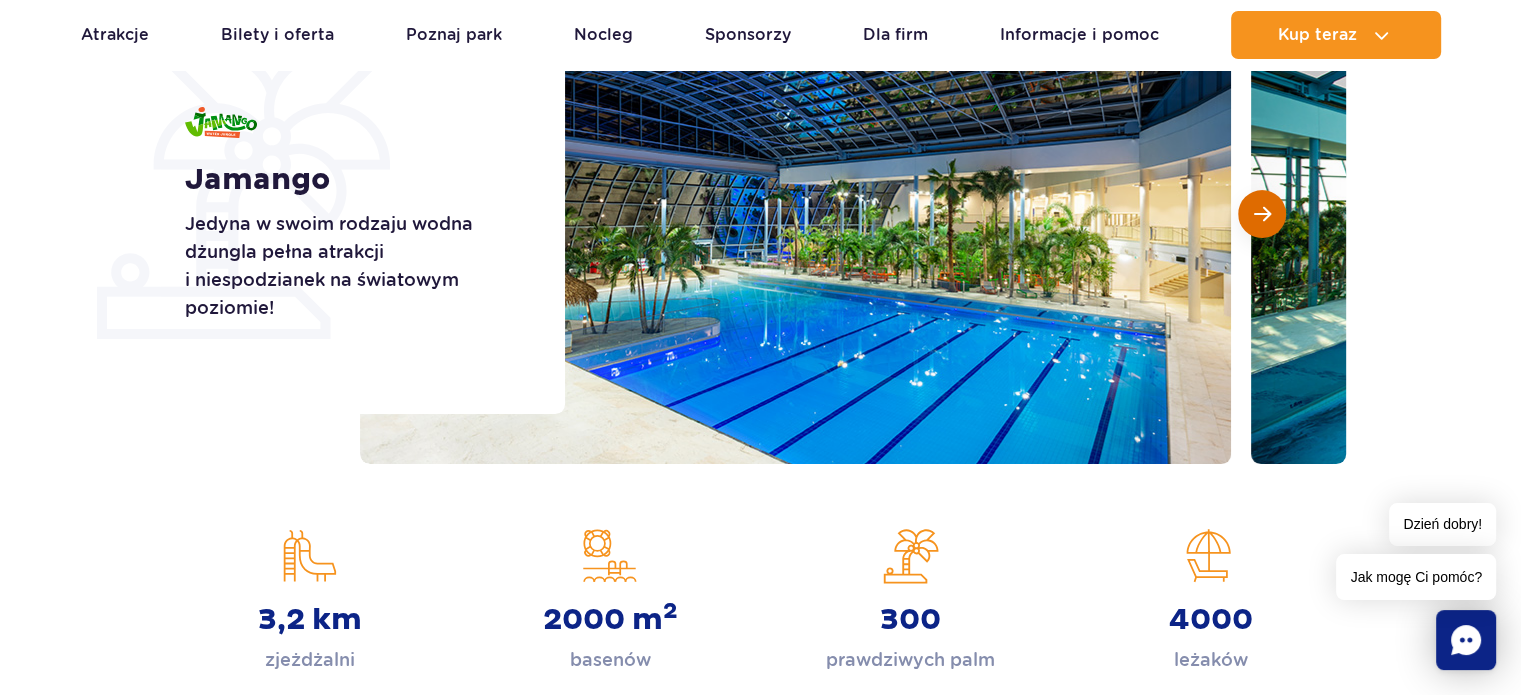 click at bounding box center [1262, 214] 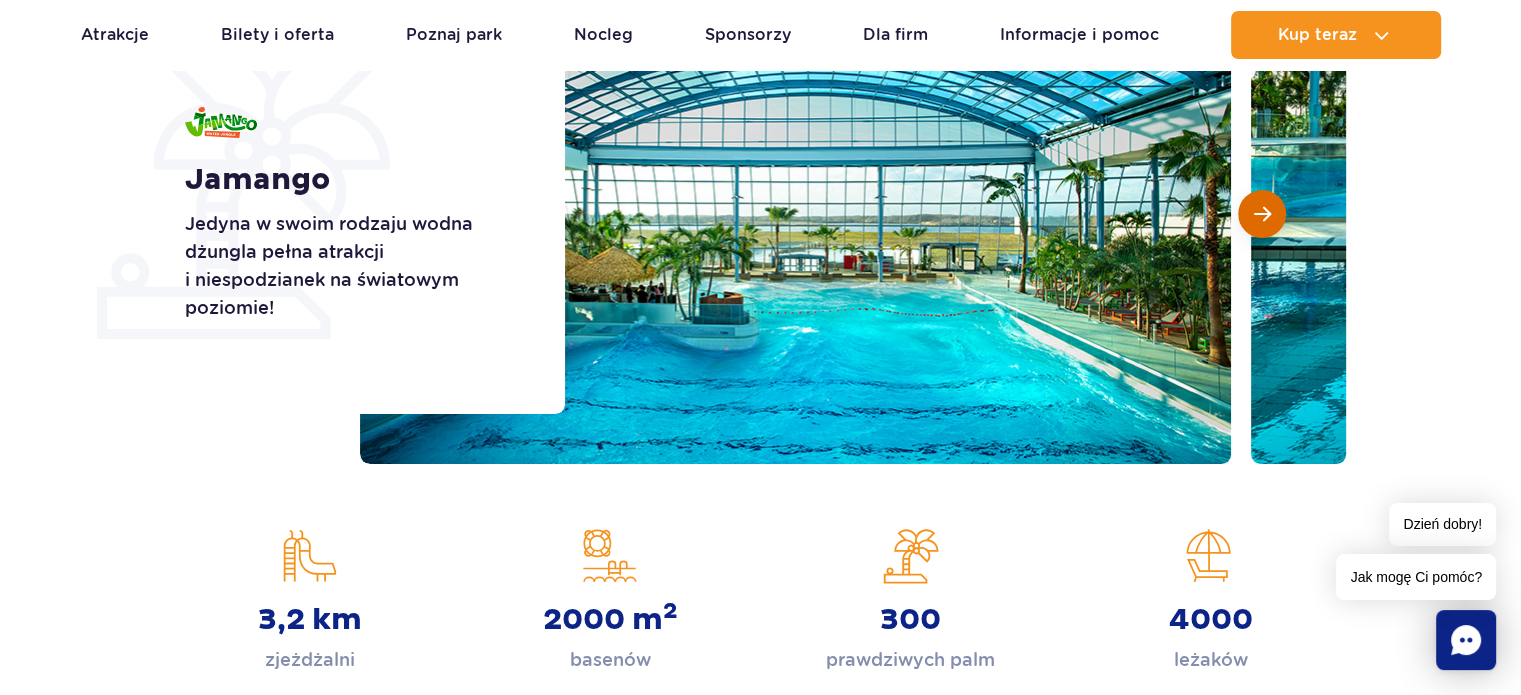 click at bounding box center [1262, 214] 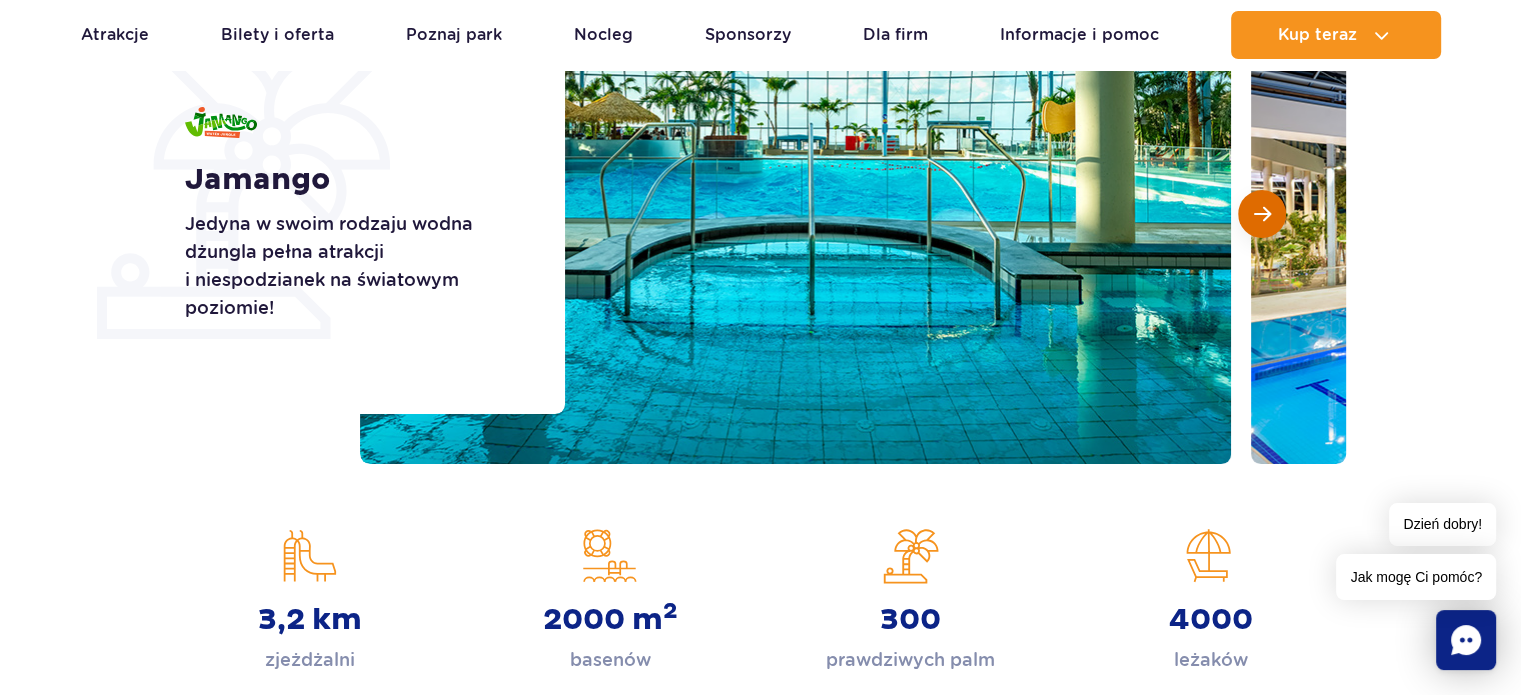 click at bounding box center (1262, 214) 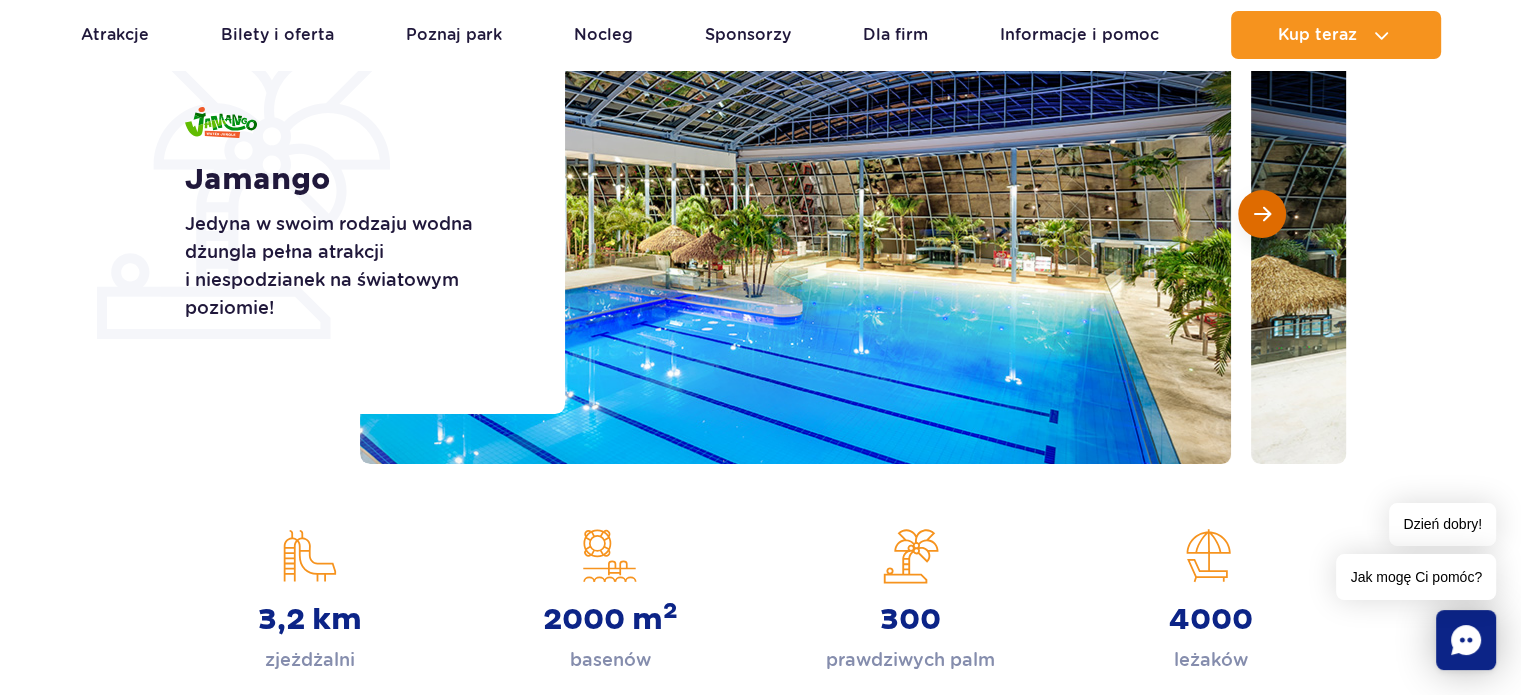 click at bounding box center (1262, 214) 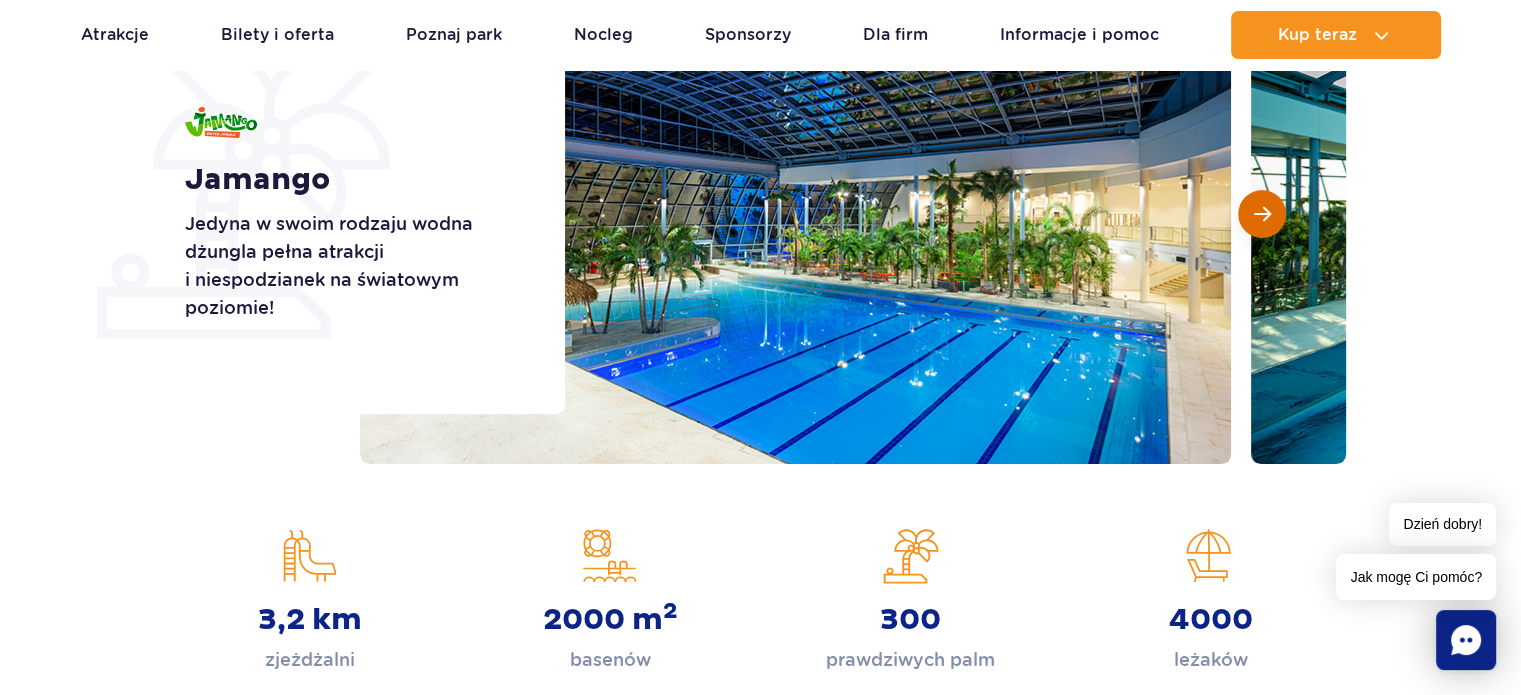 click at bounding box center [1262, 214] 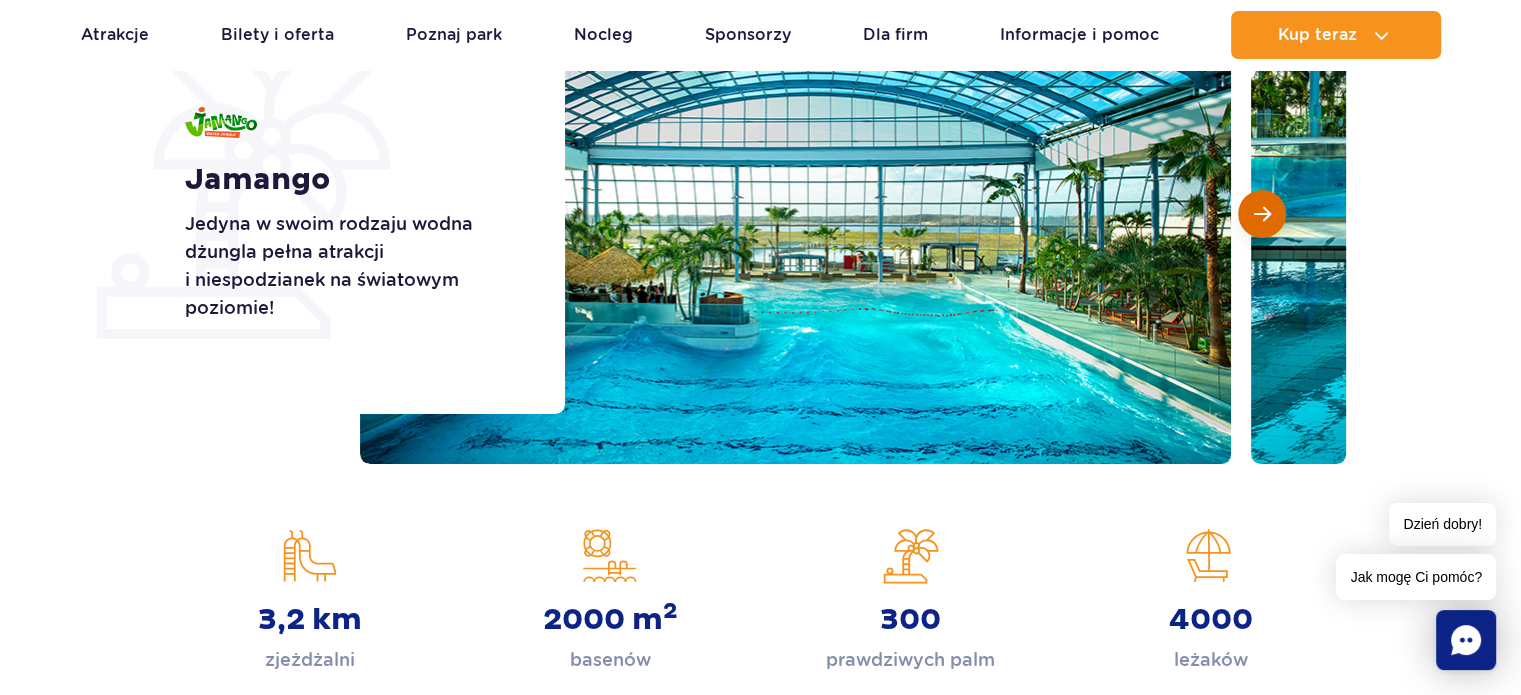 type 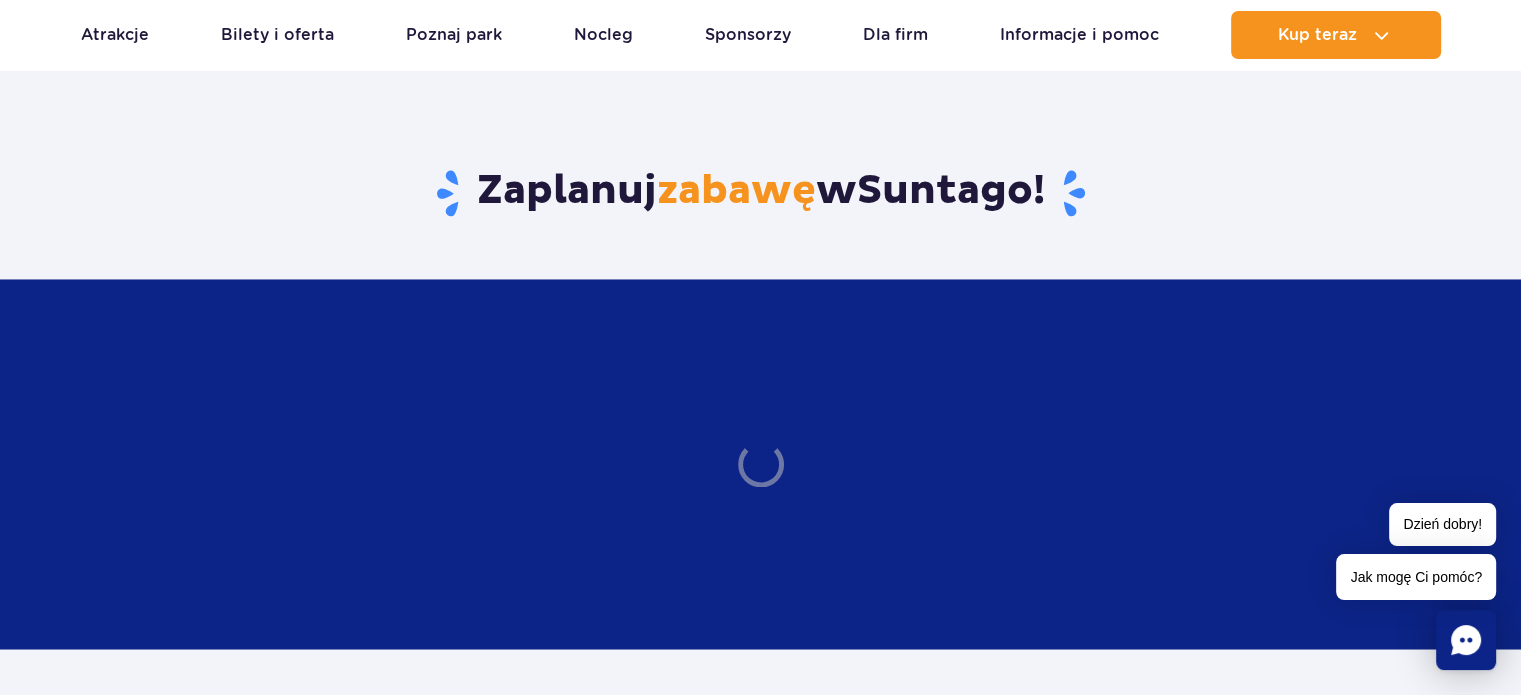 scroll, scrollTop: 3360, scrollLeft: 0, axis: vertical 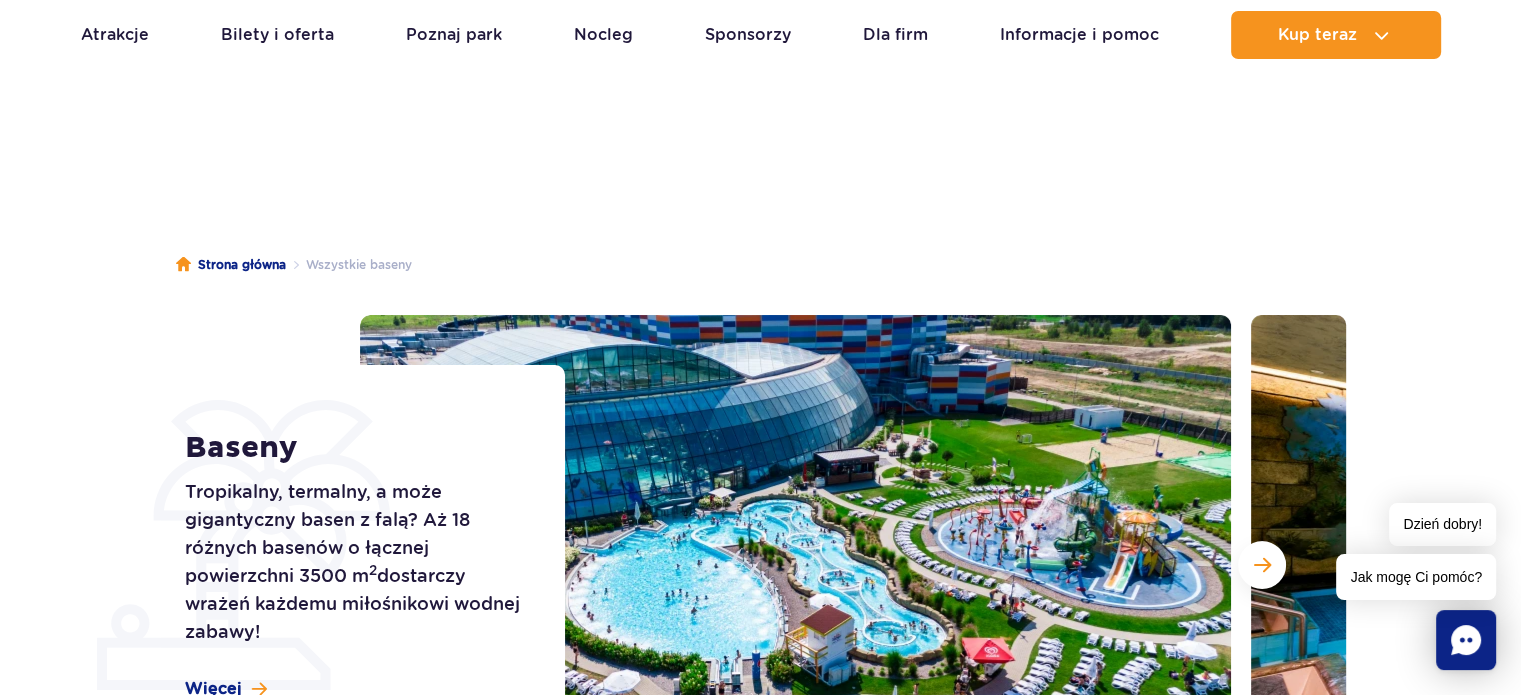 click on "Strona główna
Wszystkie baseny
Baseny
Tropikalny, termalny, a może gigantyczny basen z falą? Aż 18 różnych basenów o łącznej powierzchni 3500 m 2  dostarczy wrażeń każdemu miłośnikowi wodnej zabawy!
Więcej
Baseny
2" at bounding box center (760, 575) 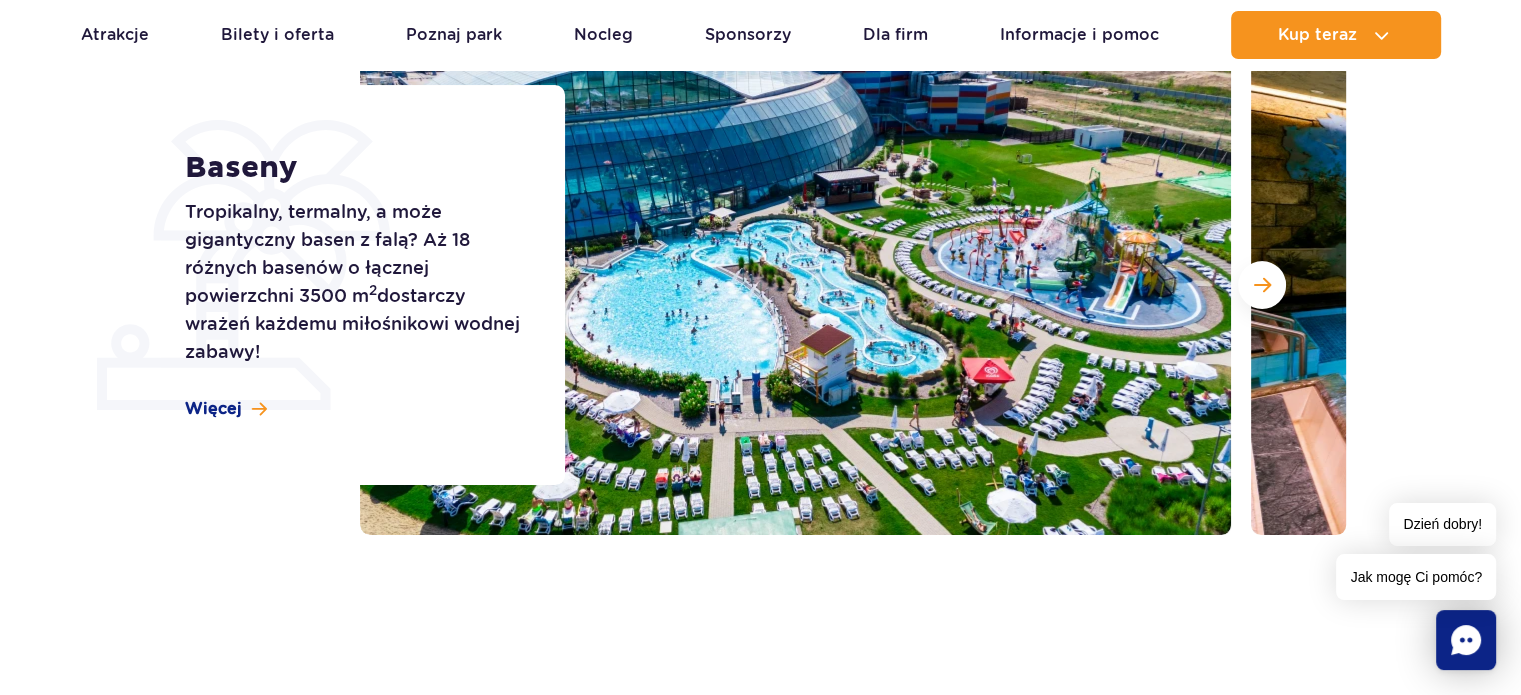 scroll, scrollTop: 249, scrollLeft: 0, axis: vertical 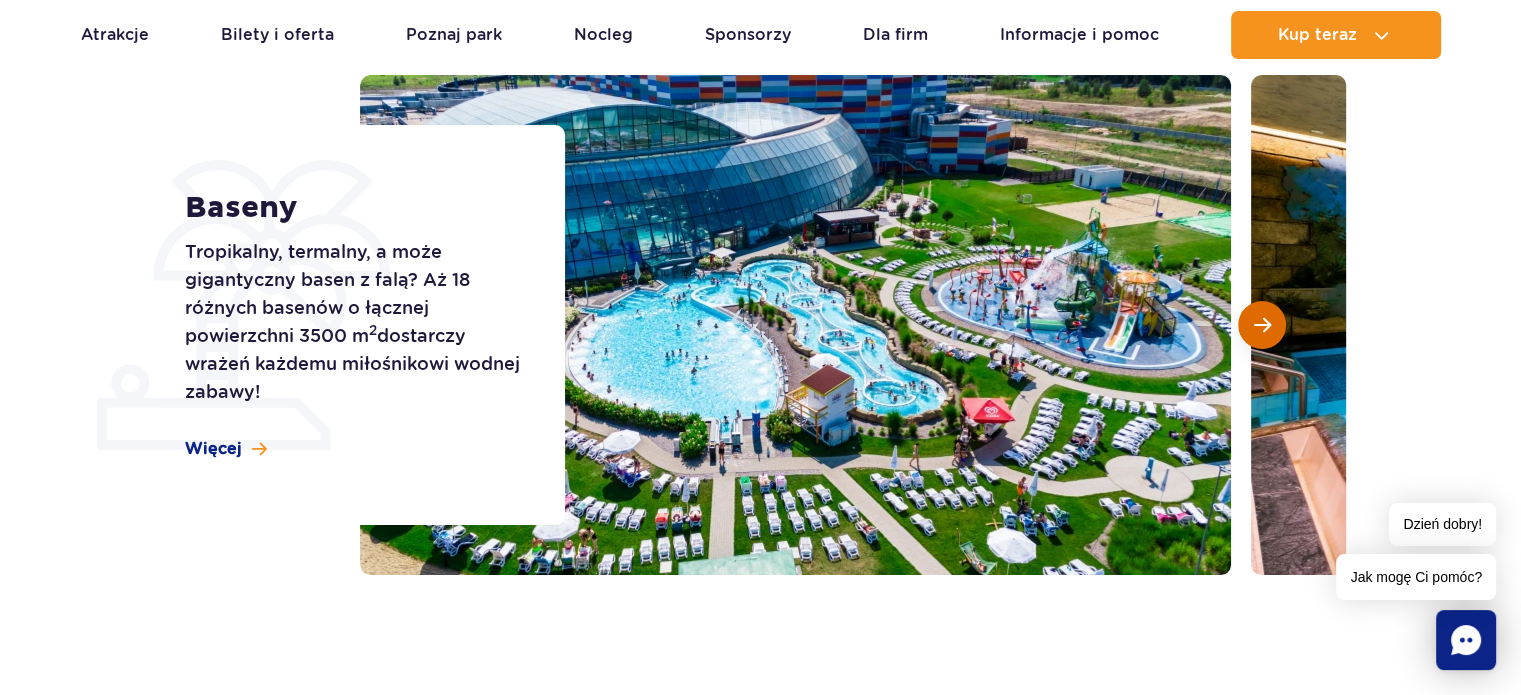 click at bounding box center [1262, 325] 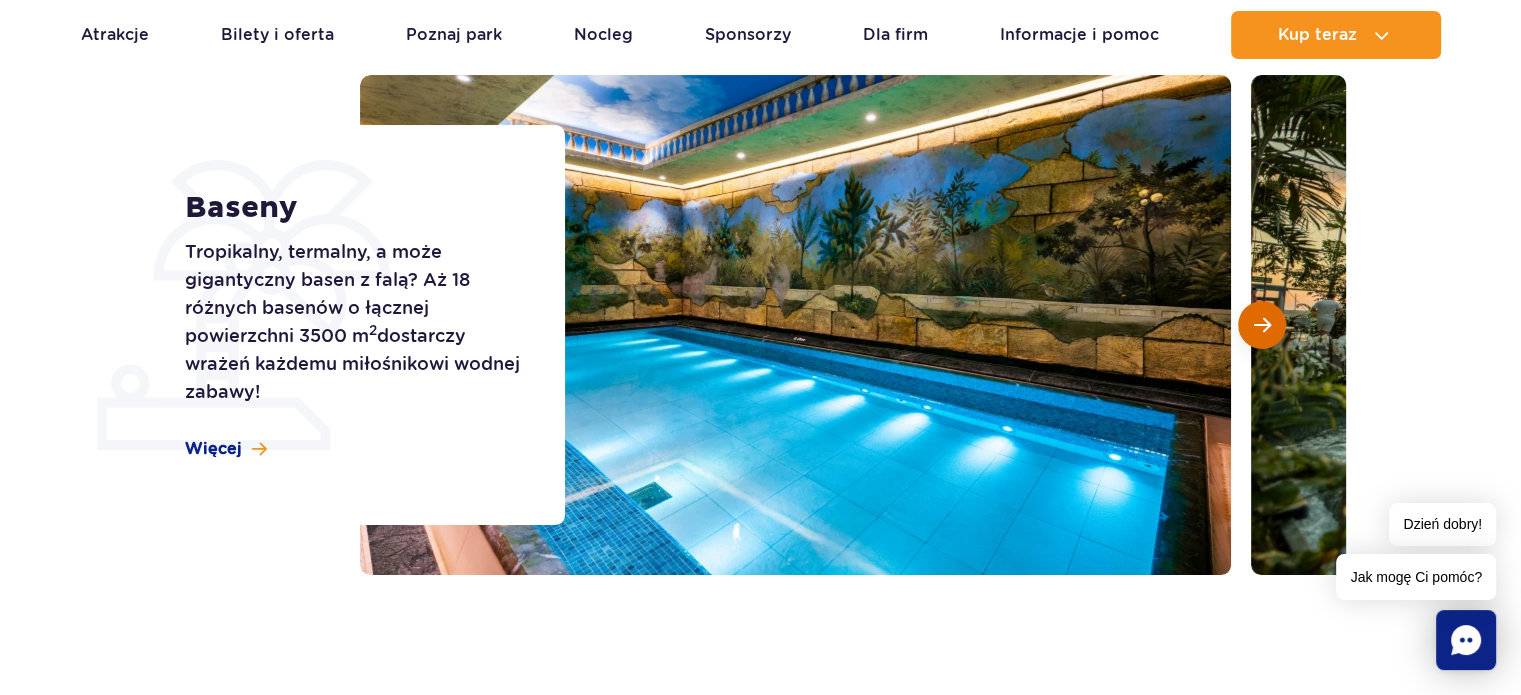 click at bounding box center (1262, 325) 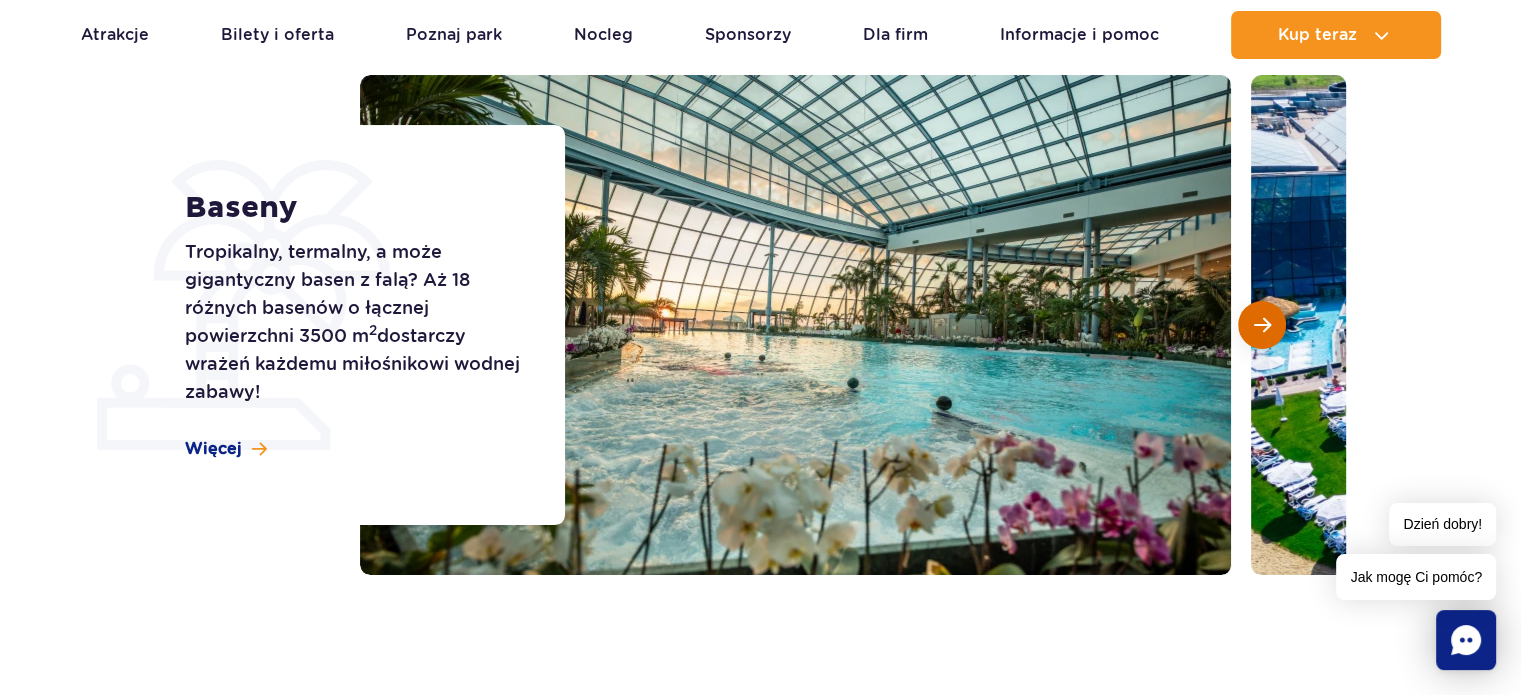 click at bounding box center [1262, 325] 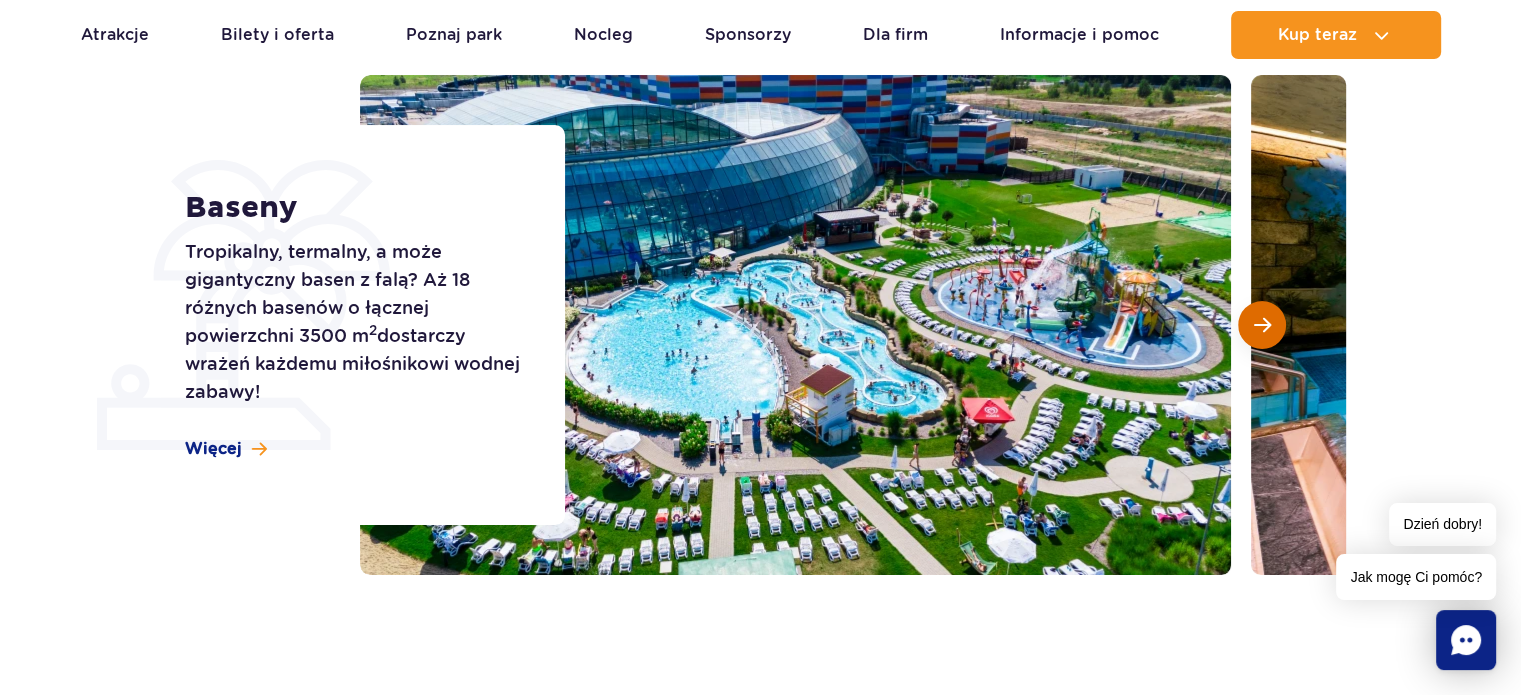 click at bounding box center (1262, 325) 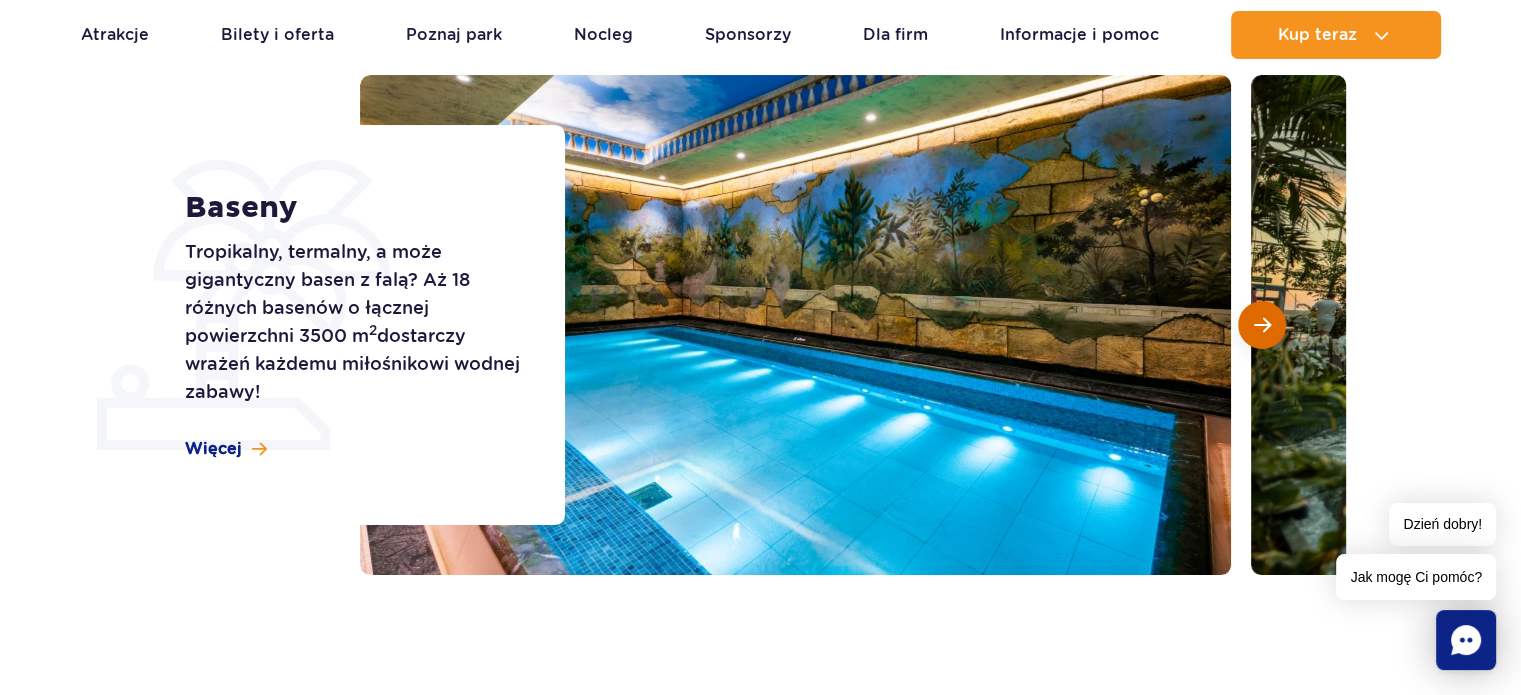 click at bounding box center [1262, 325] 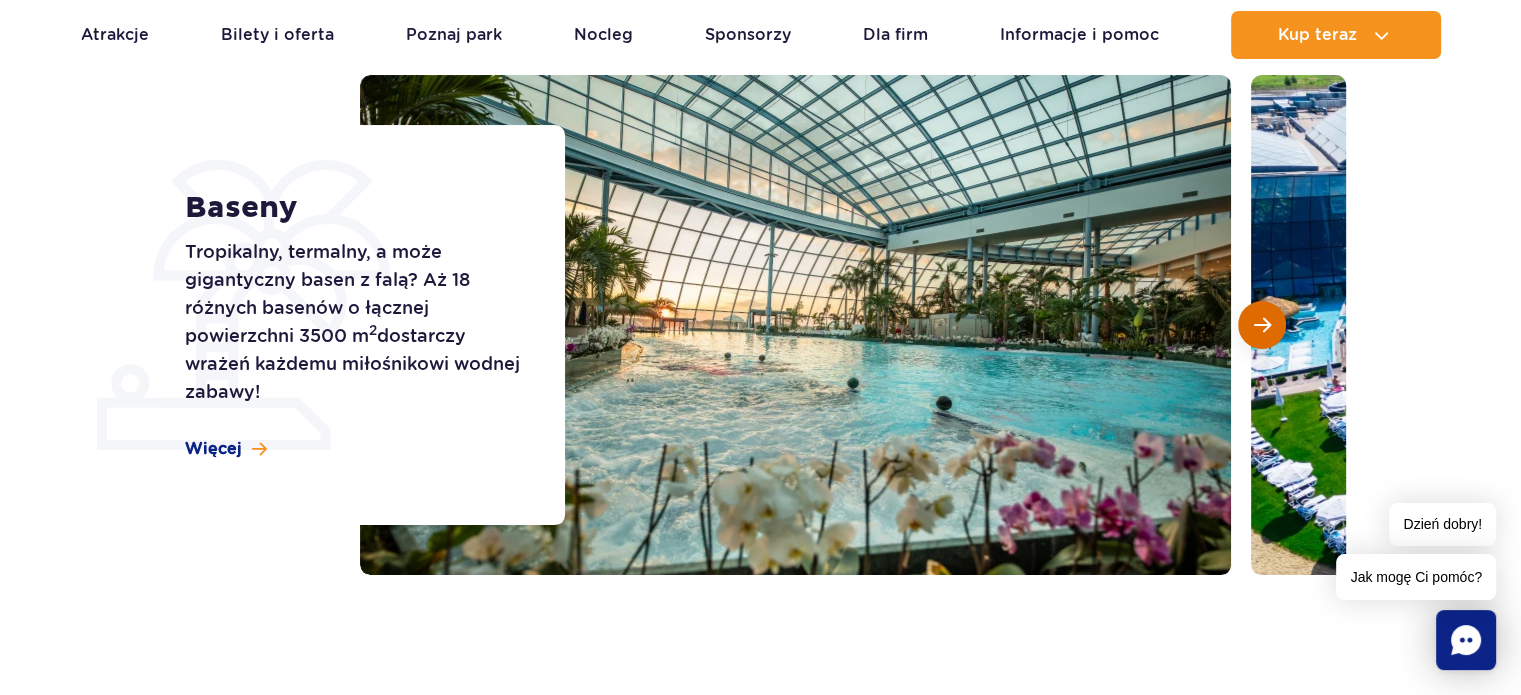 click at bounding box center (1262, 325) 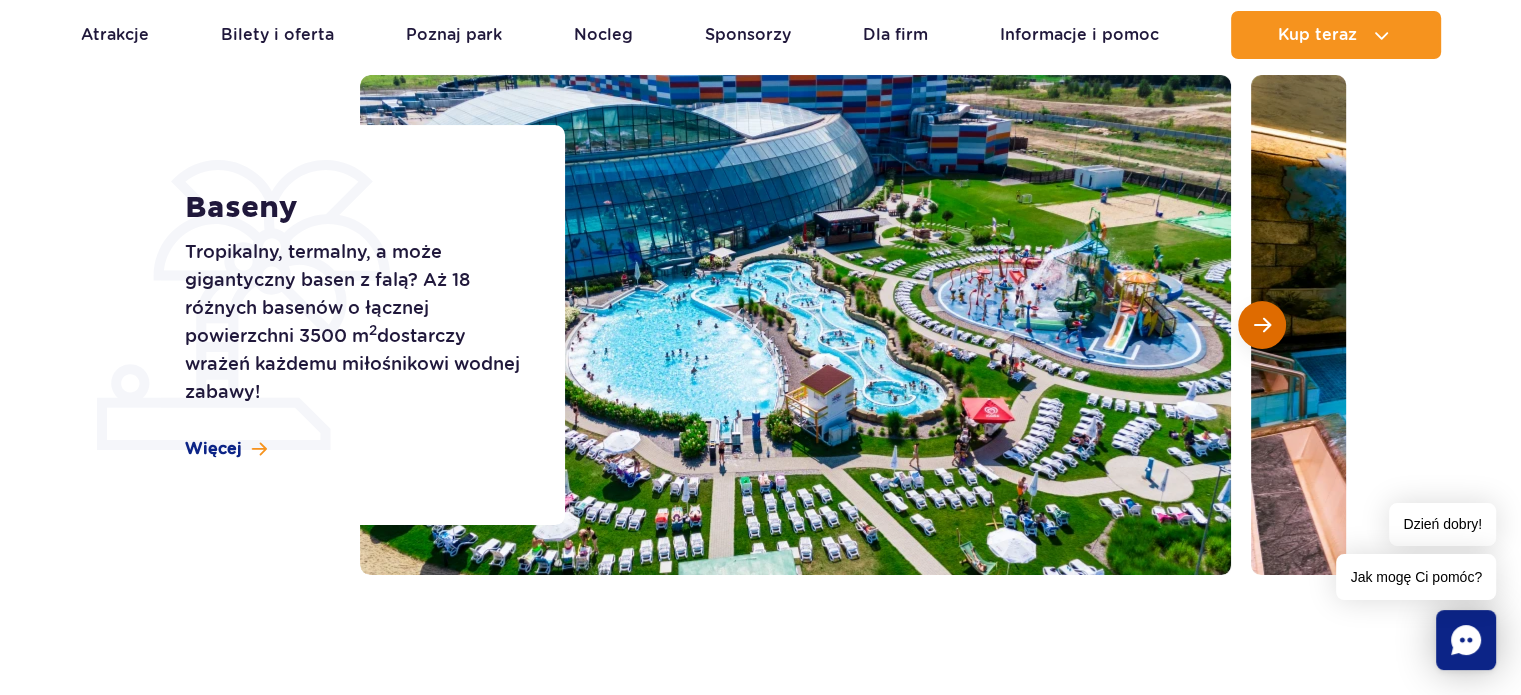 type 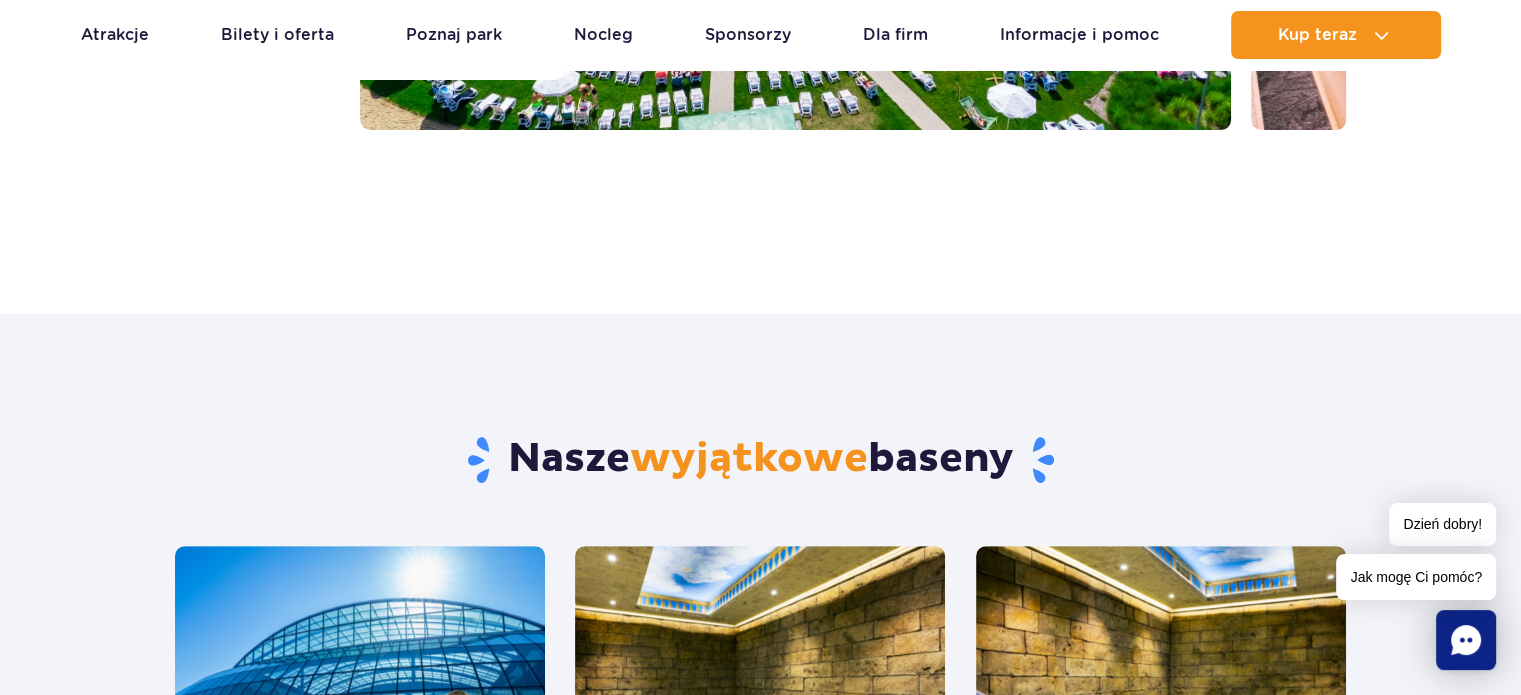 scroll, scrollTop: 809, scrollLeft: 0, axis: vertical 